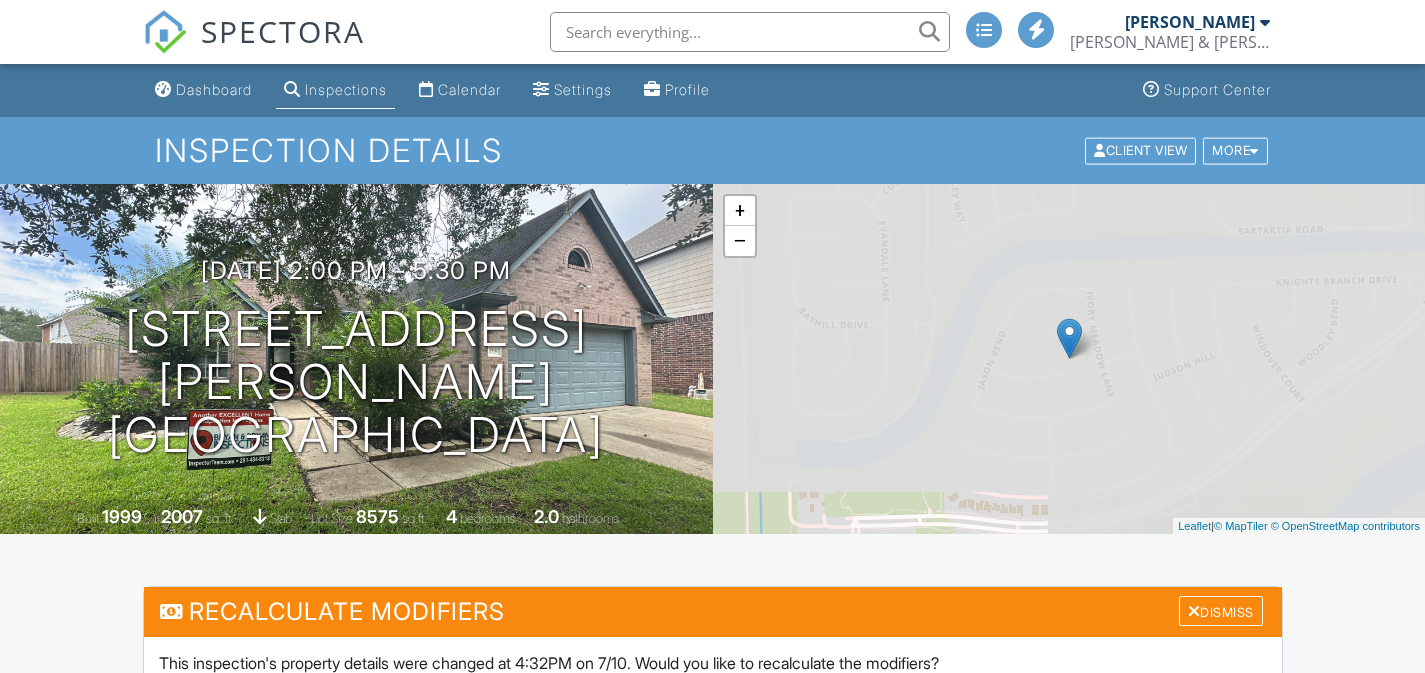 scroll, scrollTop: 0, scrollLeft: 0, axis: both 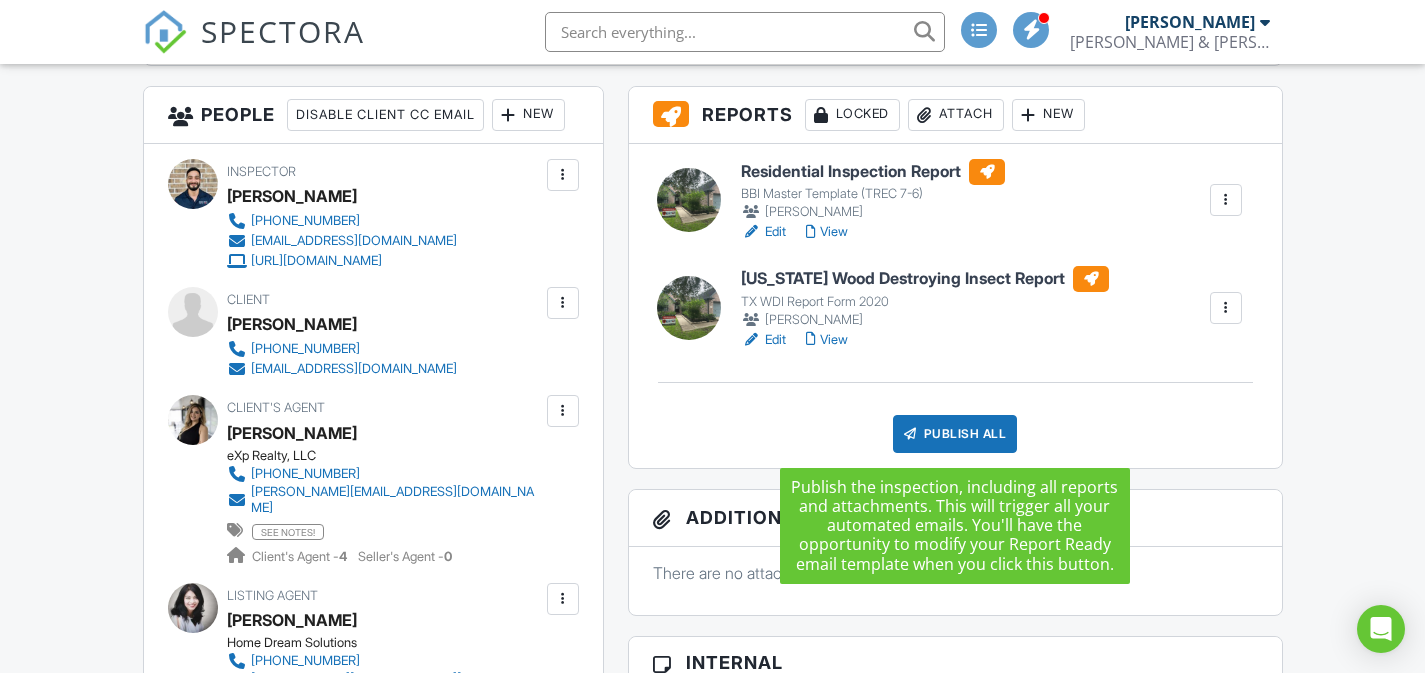 click on "Publish All" at bounding box center [955, 434] 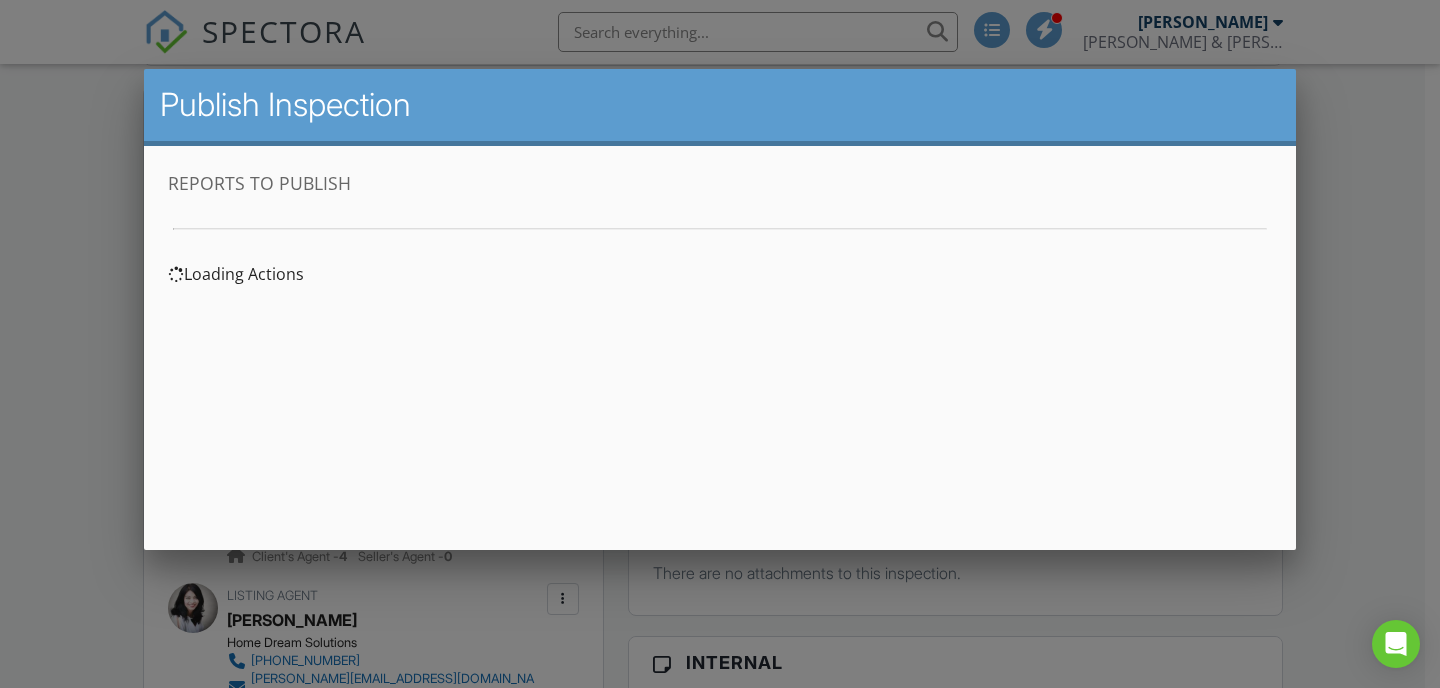 scroll, scrollTop: 0, scrollLeft: 0, axis: both 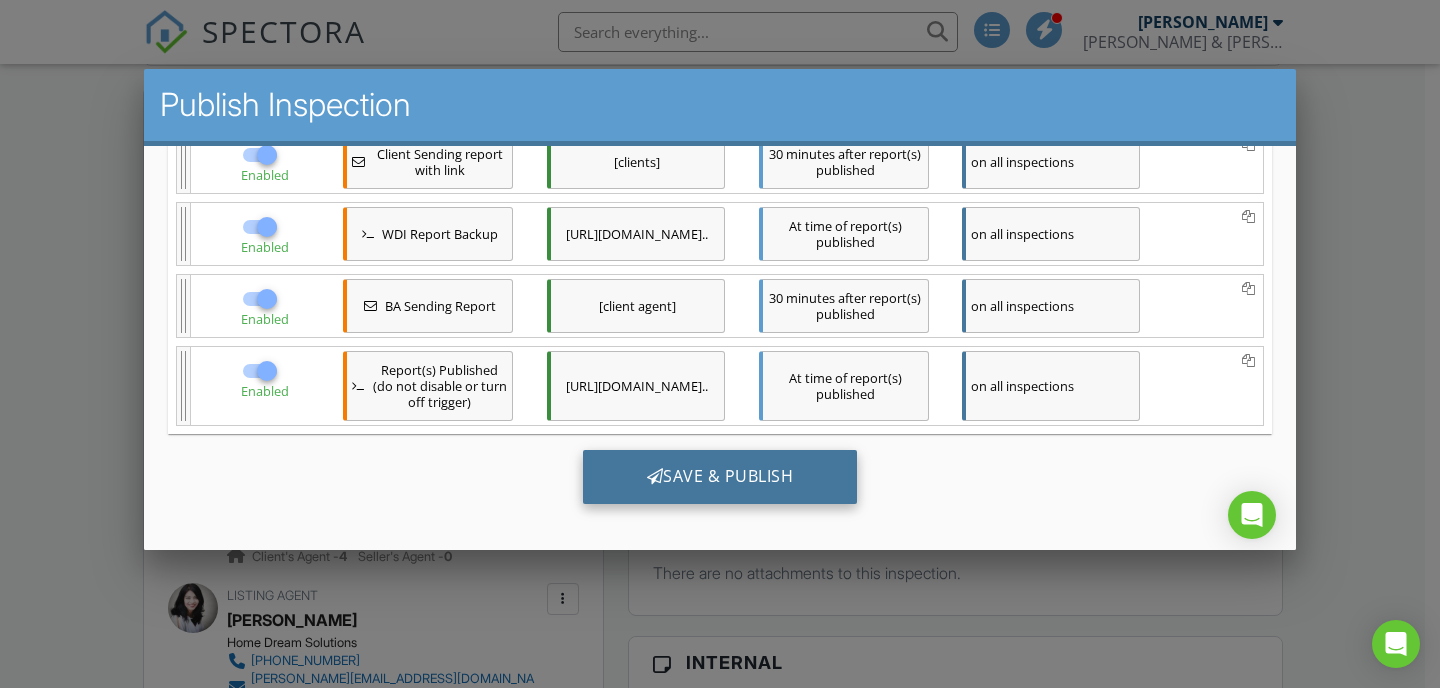 click on "Save & Publish" at bounding box center (720, 476) 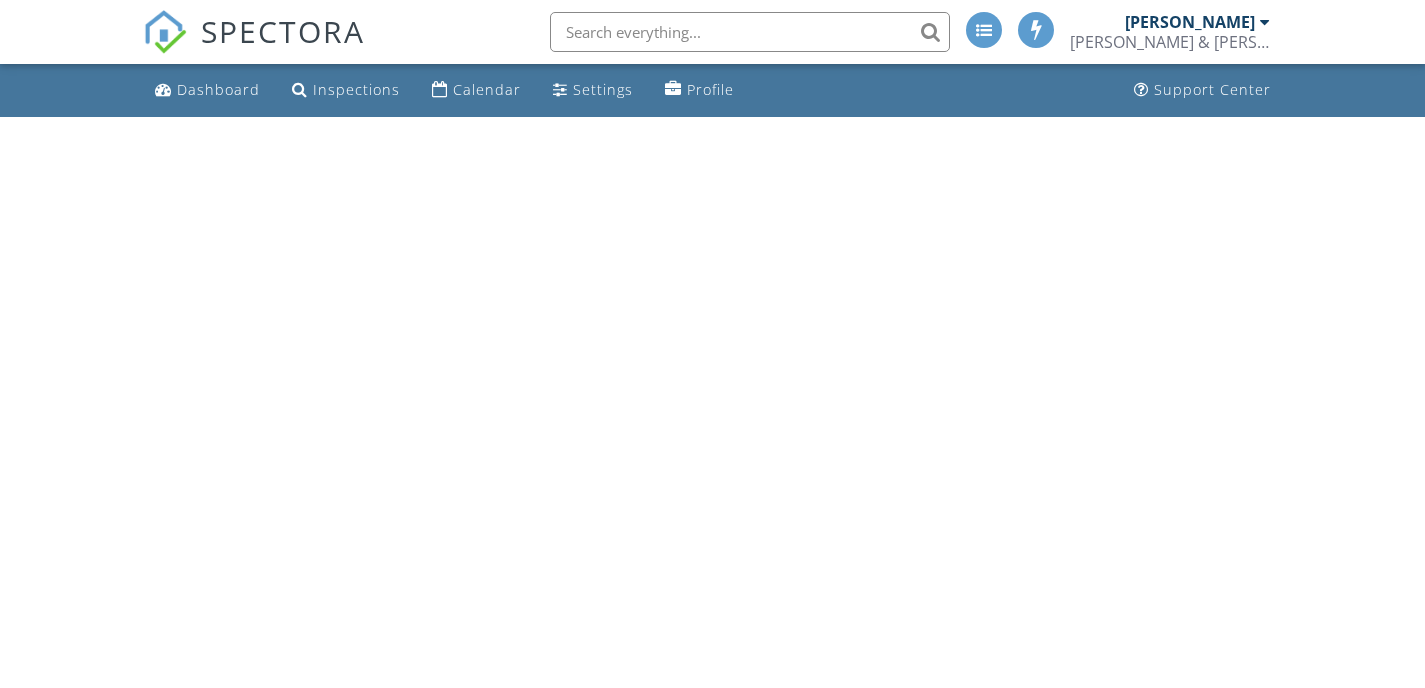 scroll, scrollTop: 0, scrollLeft: 0, axis: both 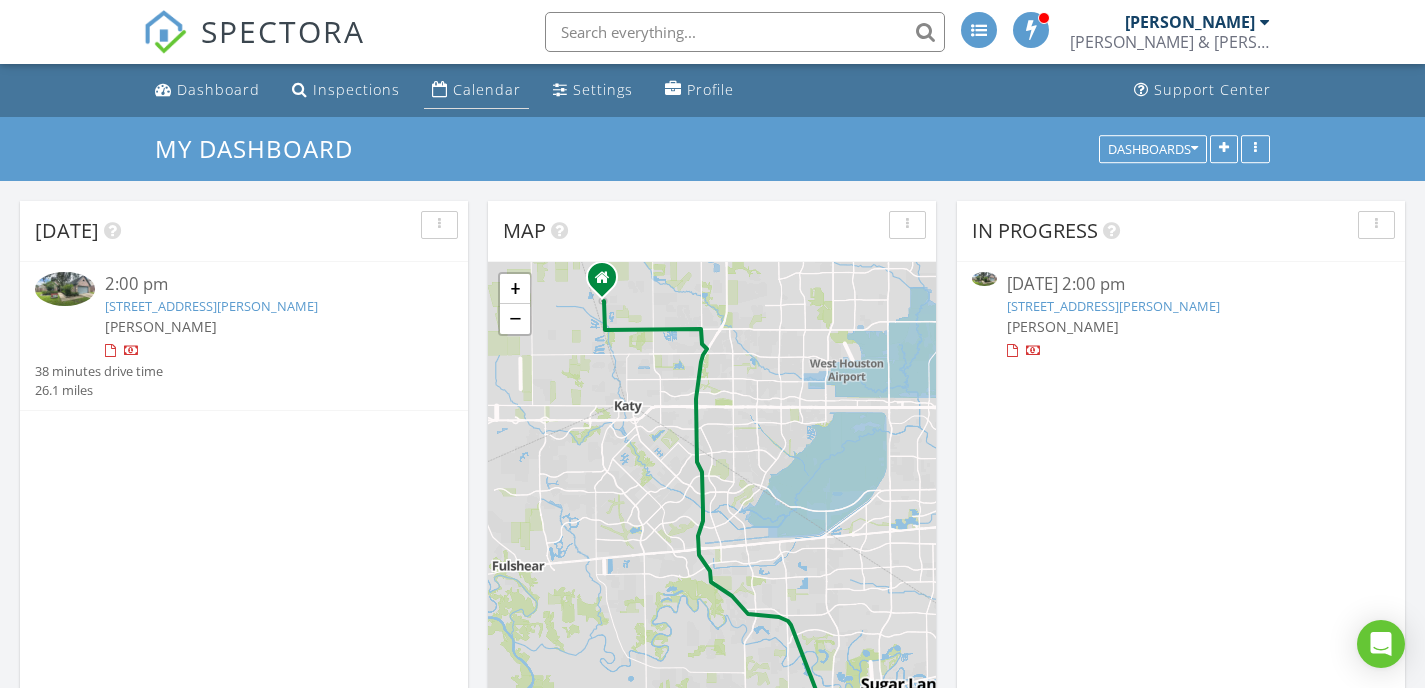 click on "Calendar" at bounding box center [487, 89] 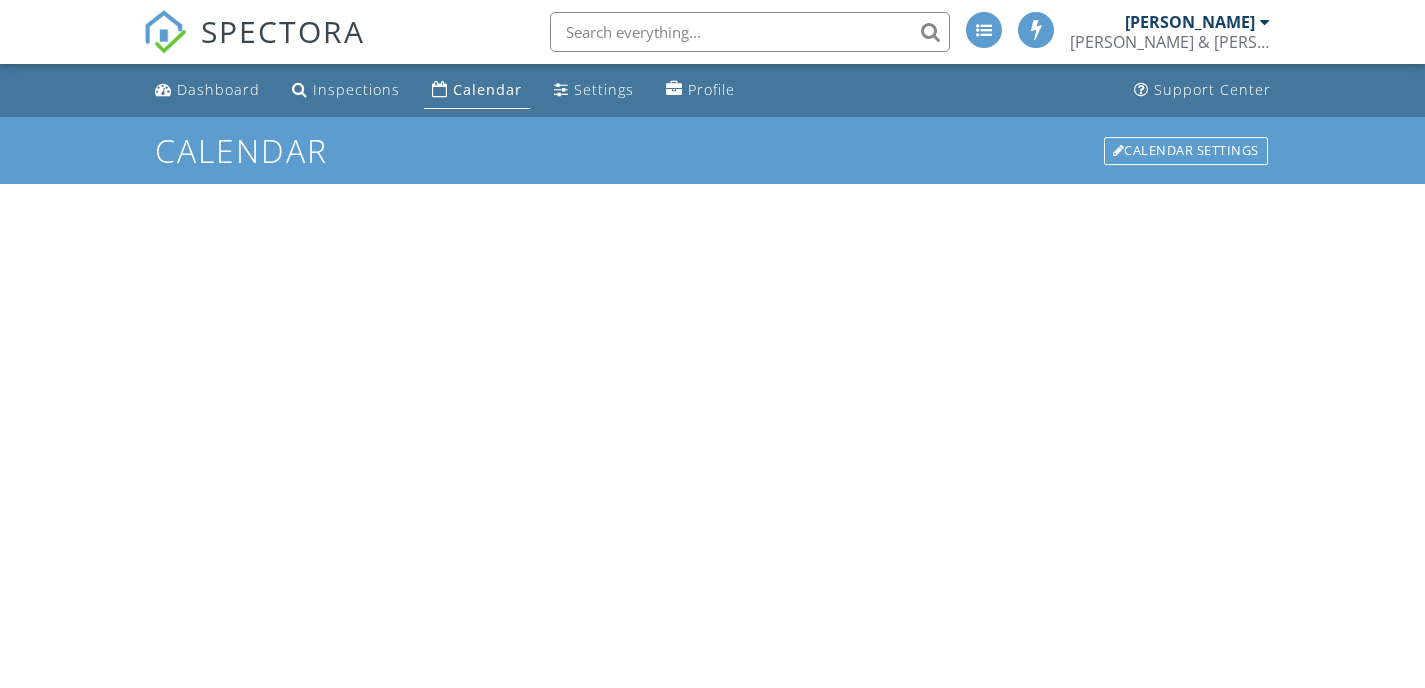 scroll, scrollTop: 0, scrollLeft: 0, axis: both 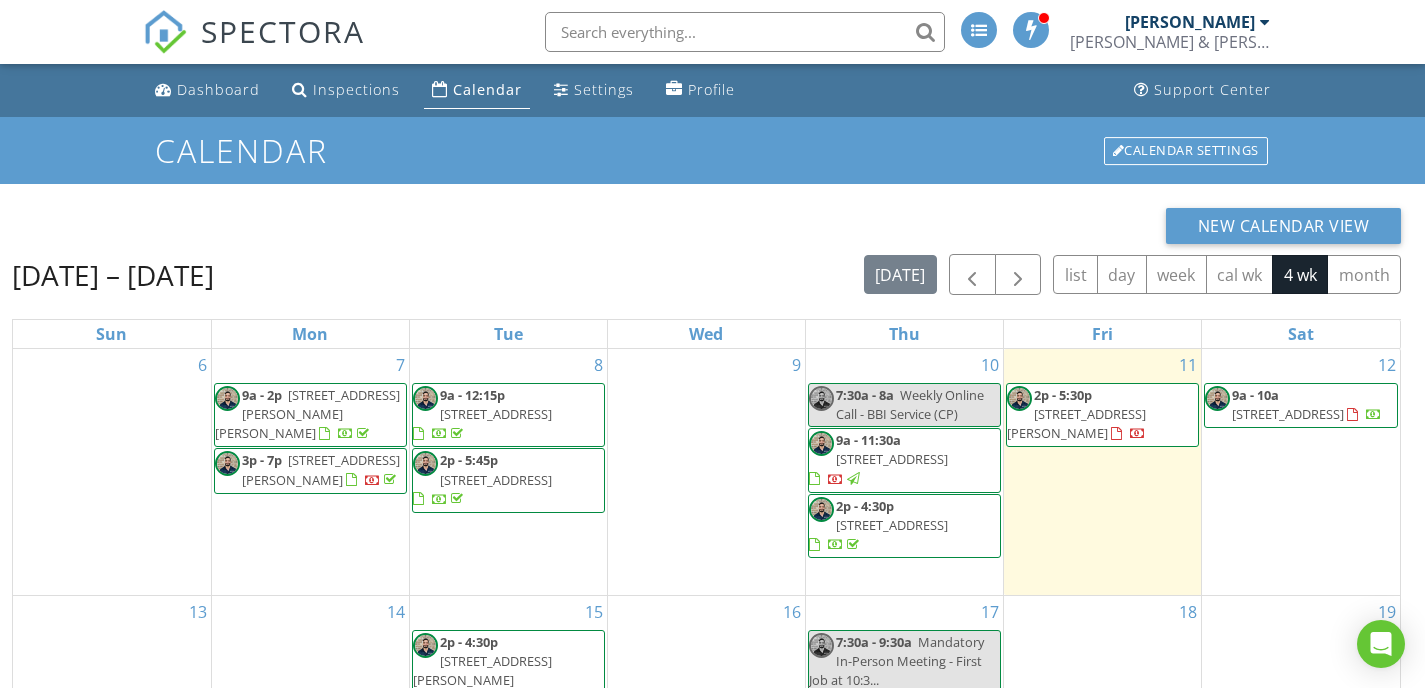 click on "[STREET_ADDRESS]" at bounding box center [1288, 414] 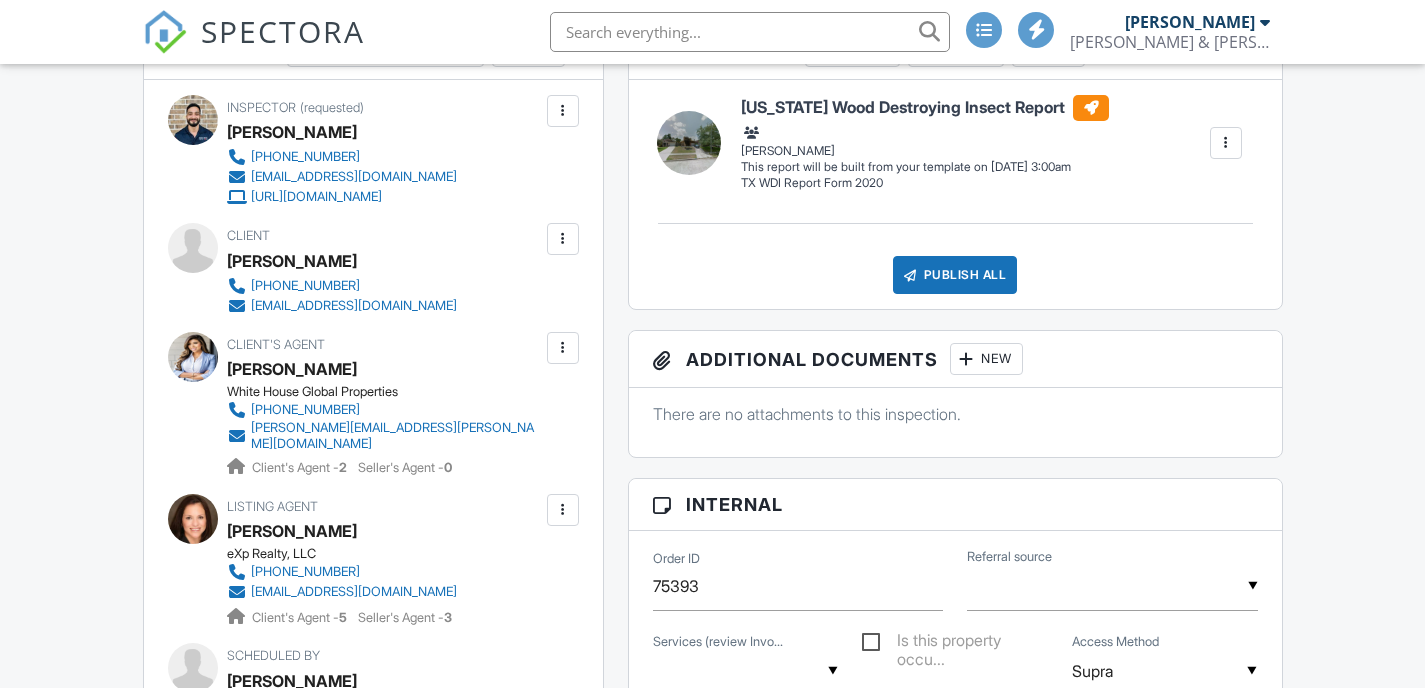 scroll, scrollTop: 923, scrollLeft: 0, axis: vertical 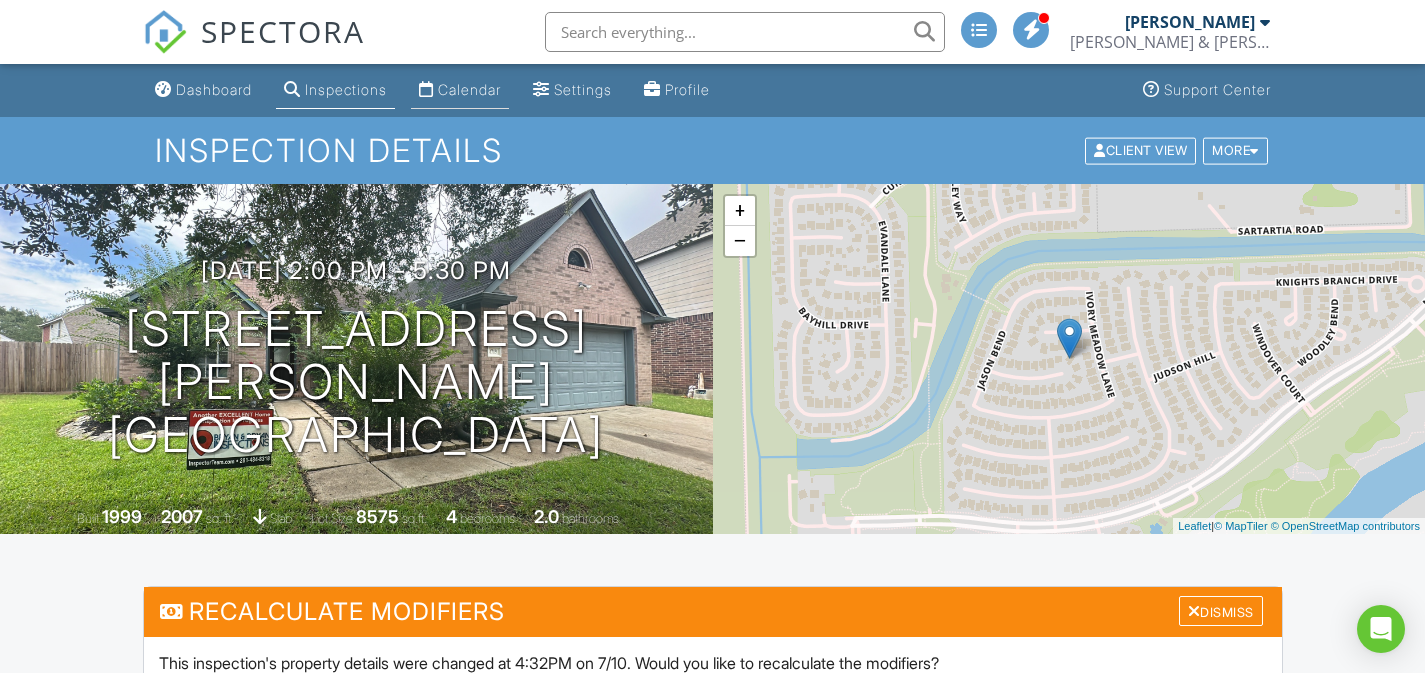 click on "Calendar" at bounding box center [460, 90] 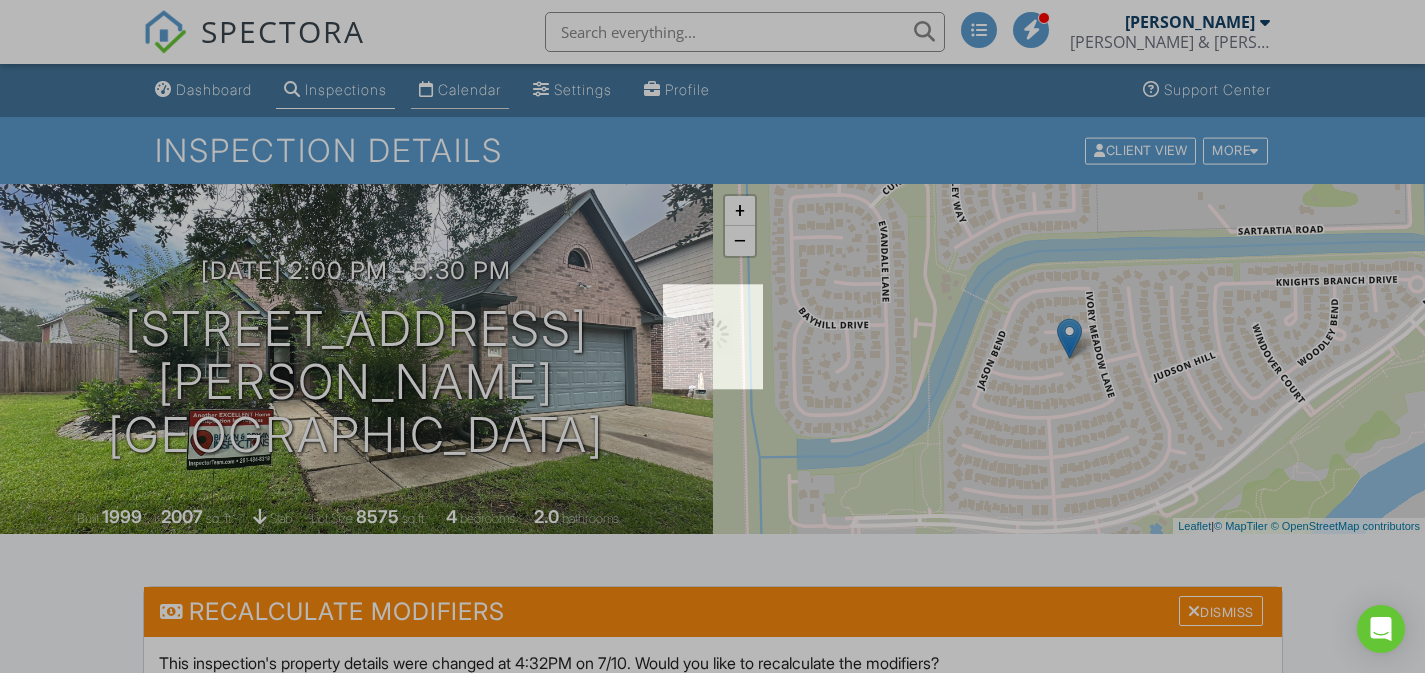 click at bounding box center (712, 336) 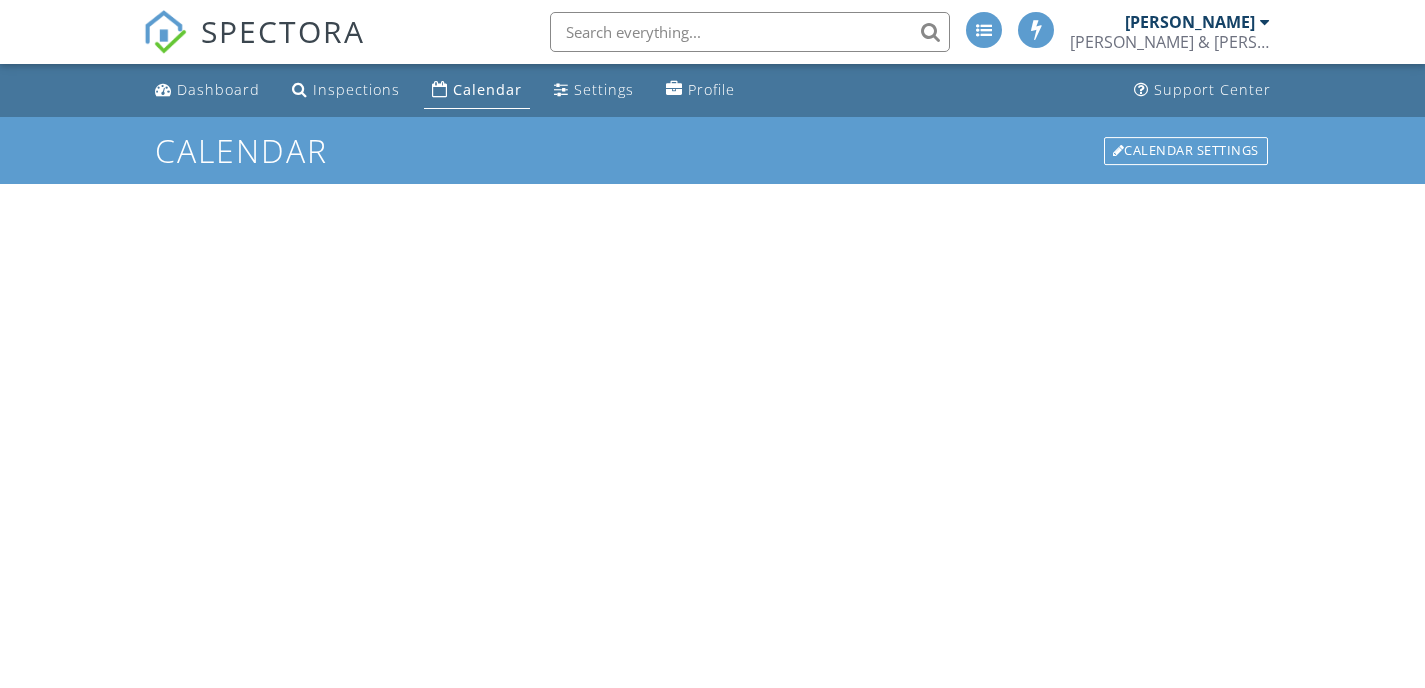 scroll, scrollTop: 0, scrollLeft: 0, axis: both 